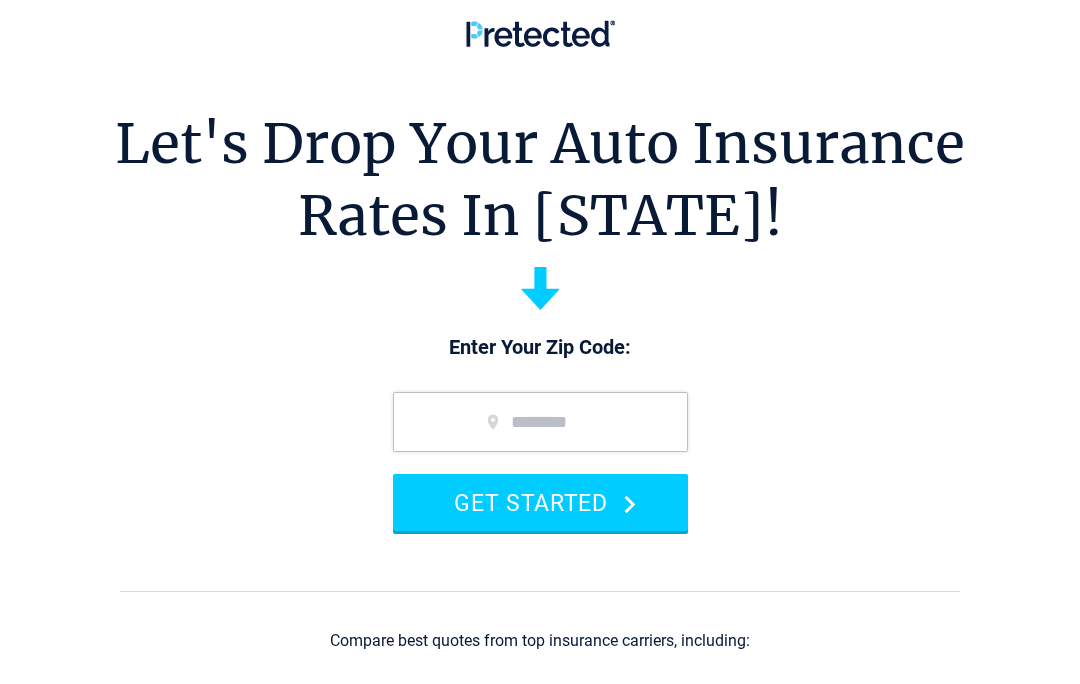 scroll, scrollTop: 0, scrollLeft: 0, axis: both 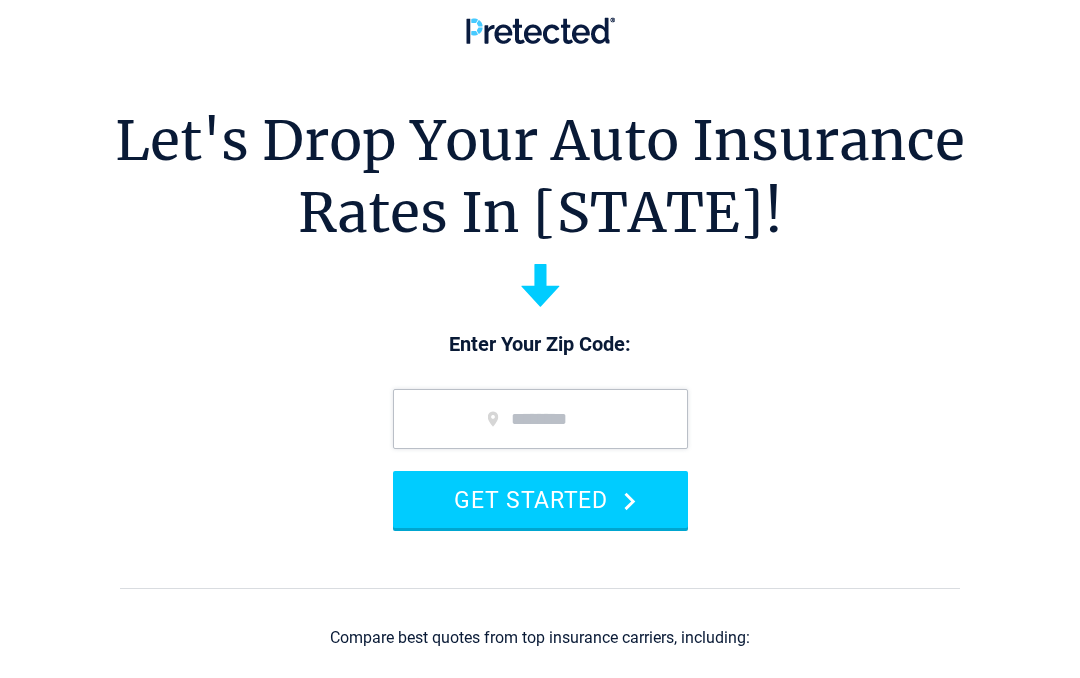 click at bounding box center [540, 419] 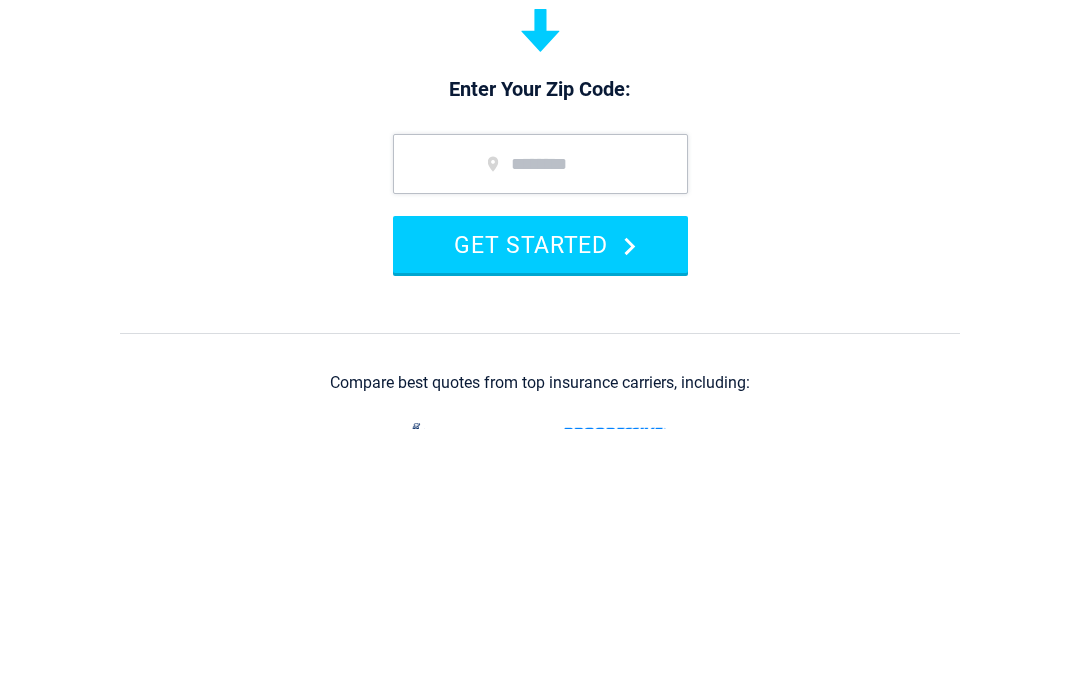 scroll, scrollTop: 255, scrollLeft: 0, axis: vertical 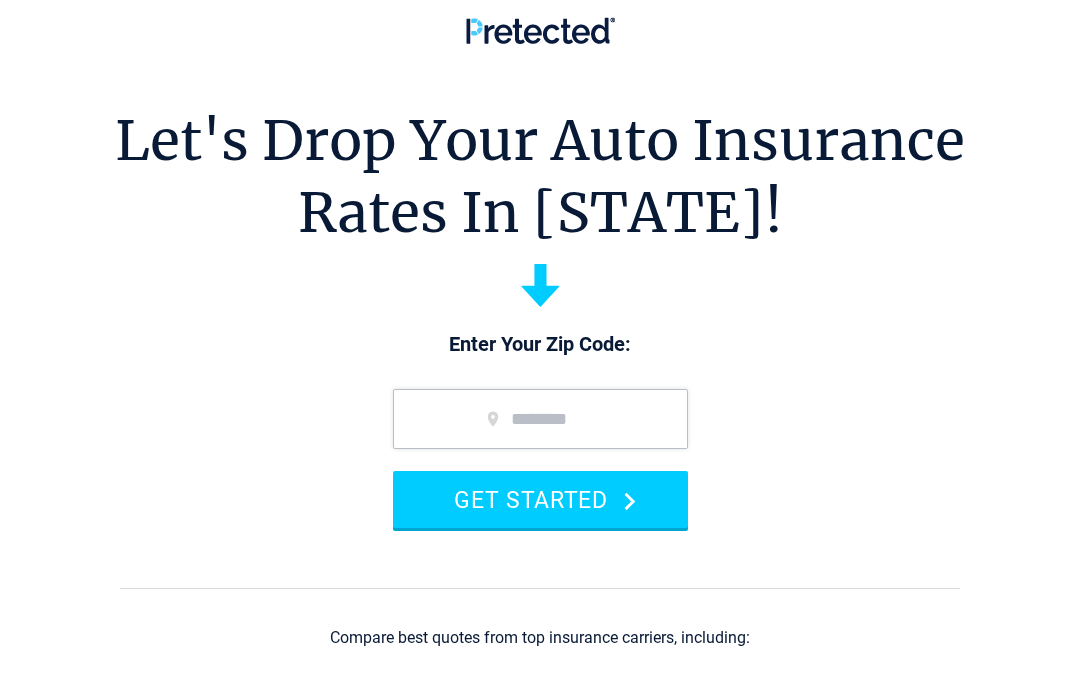 click at bounding box center (540, 419) 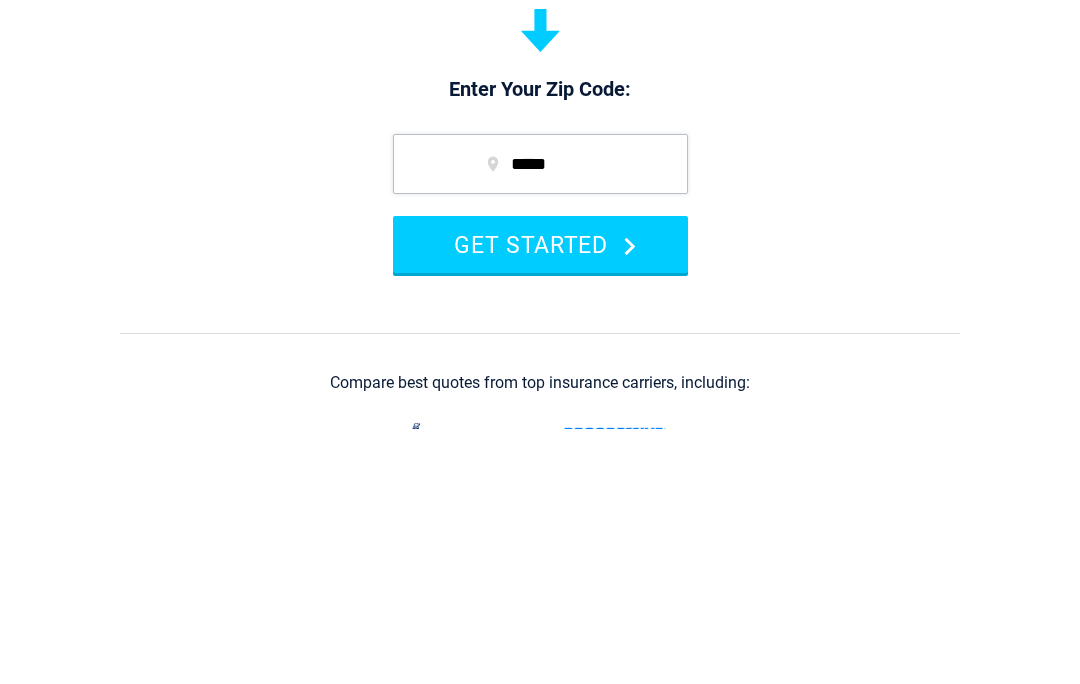 type on "*****" 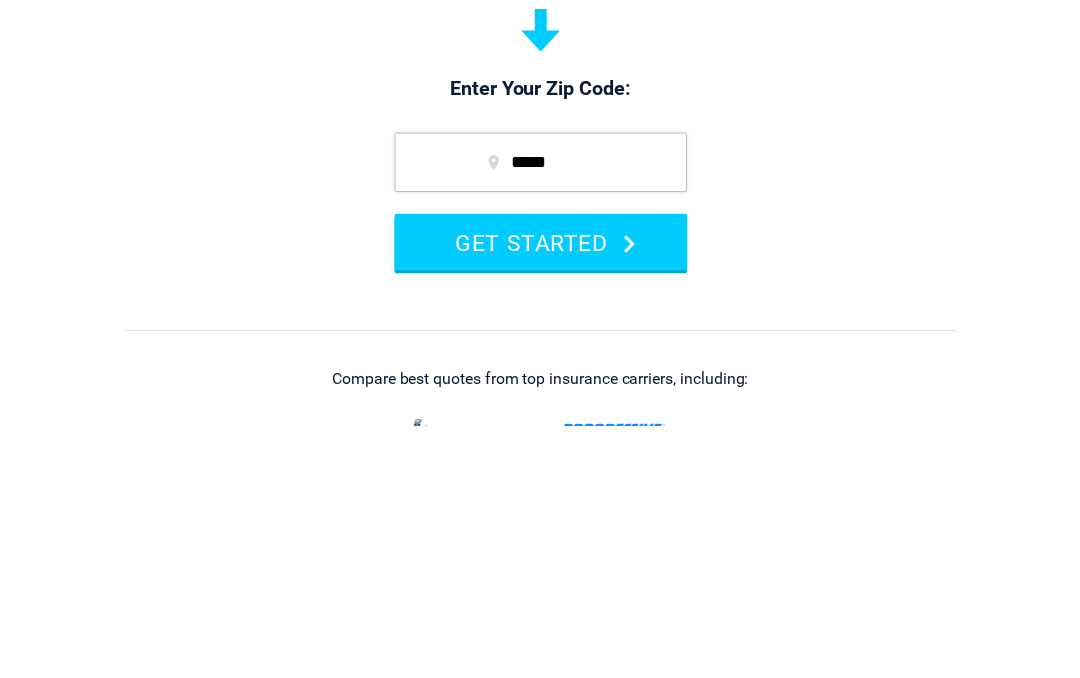scroll, scrollTop: 249, scrollLeft: 0, axis: vertical 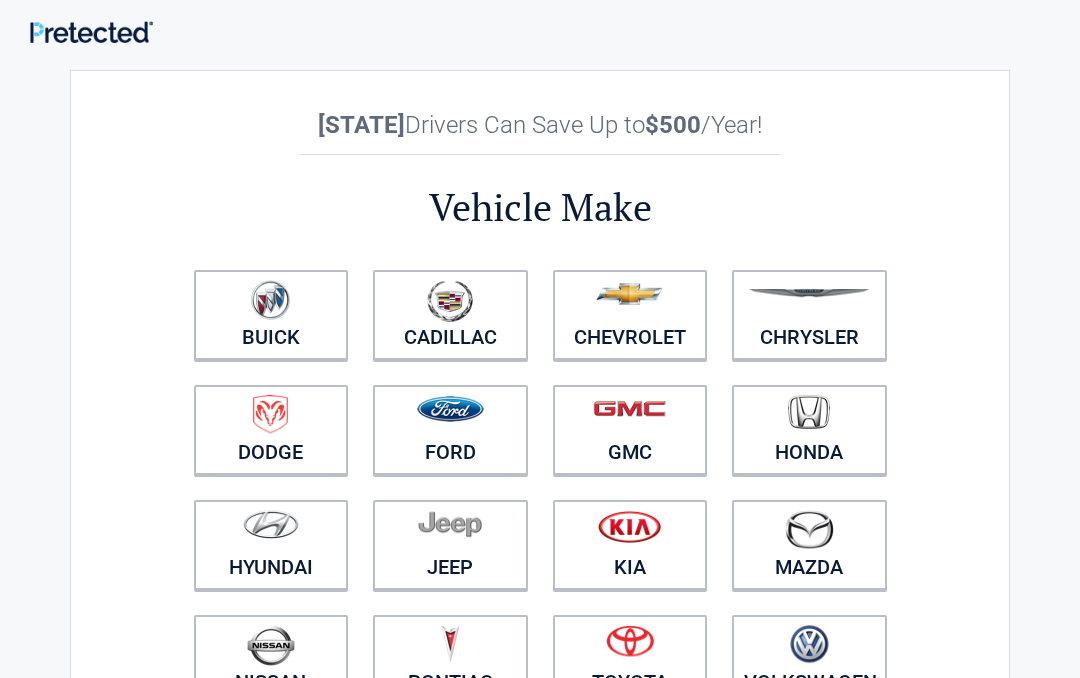 click at bounding box center (809, 412) 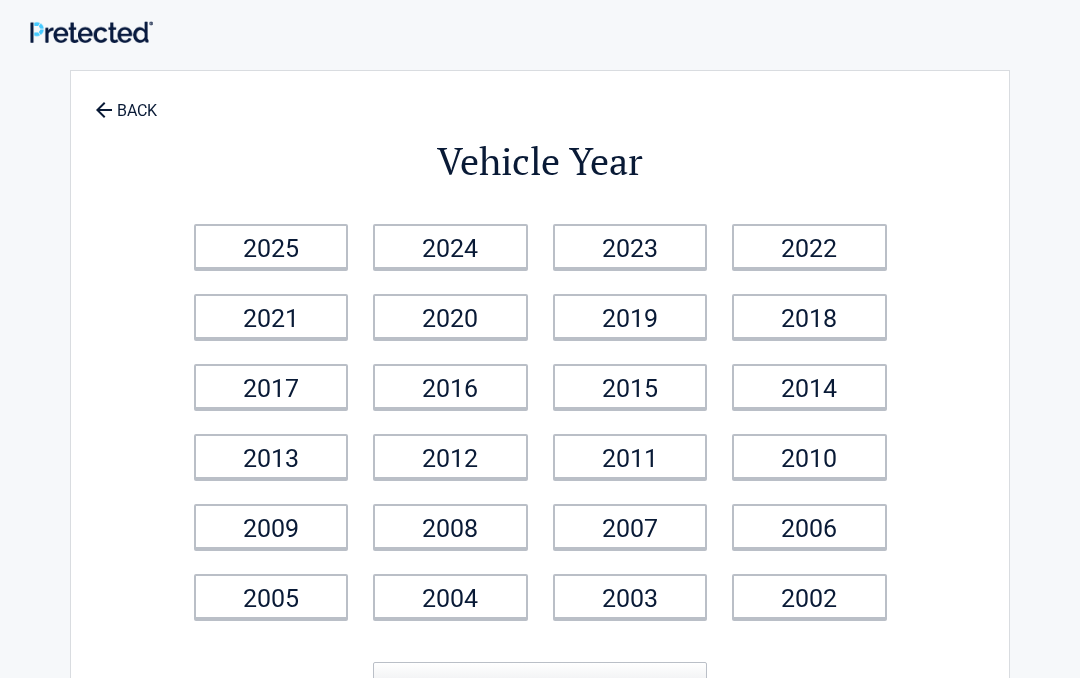 click on "2024" at bounding box center [450, 246] 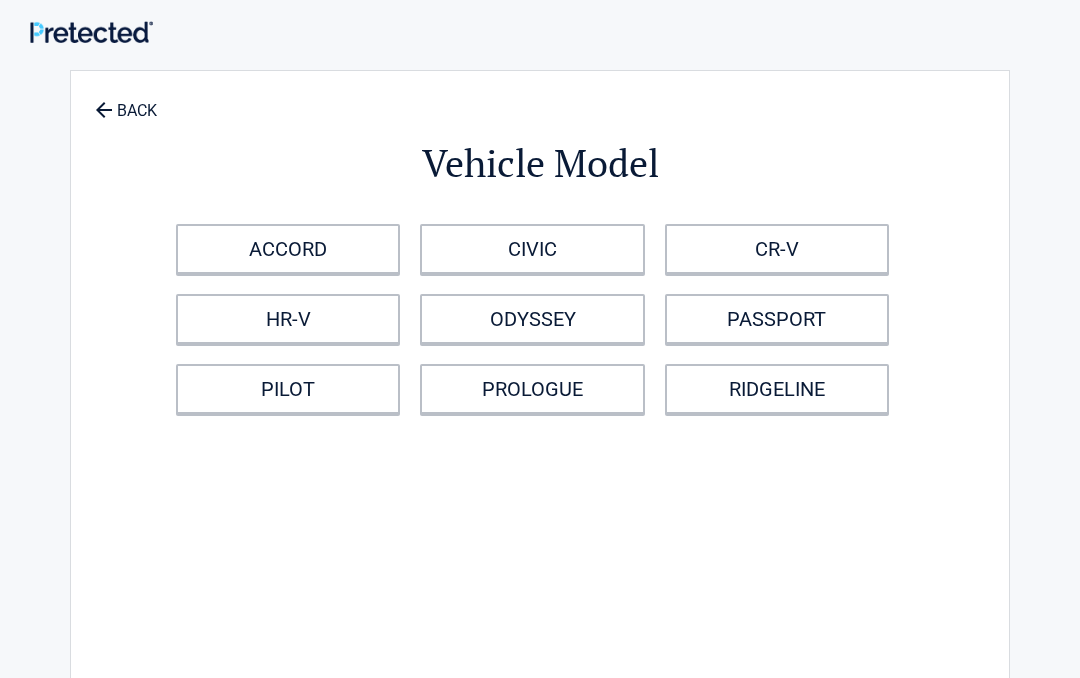 click on "CR-V" at bounding box center [777, 249] 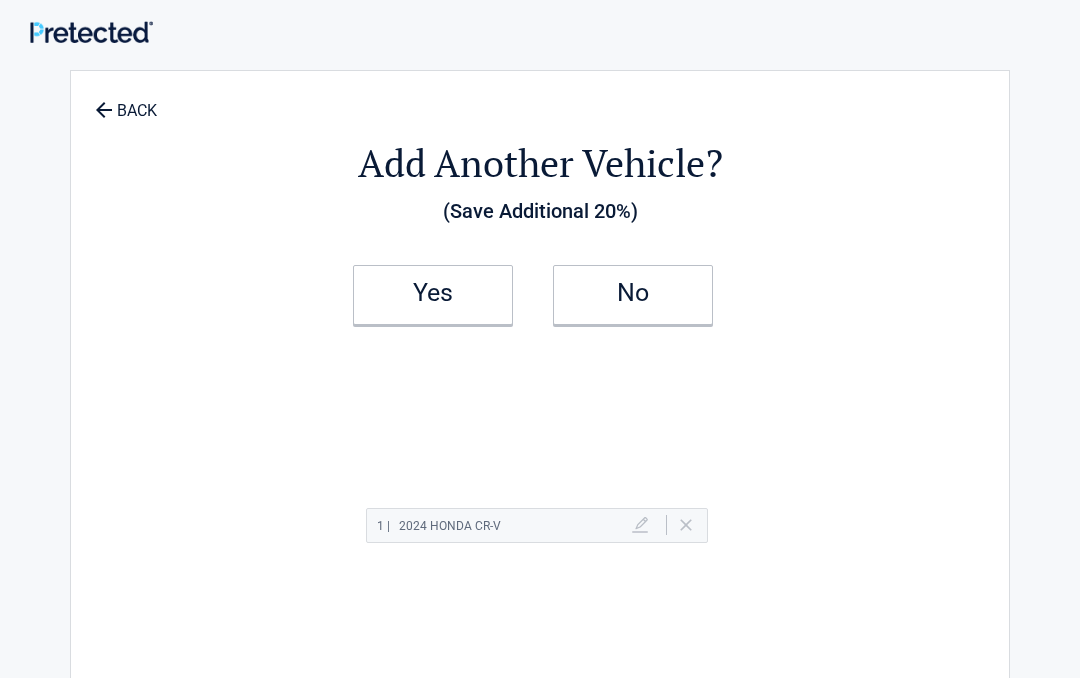 click on "Yes" at bounding box center [433, 293] 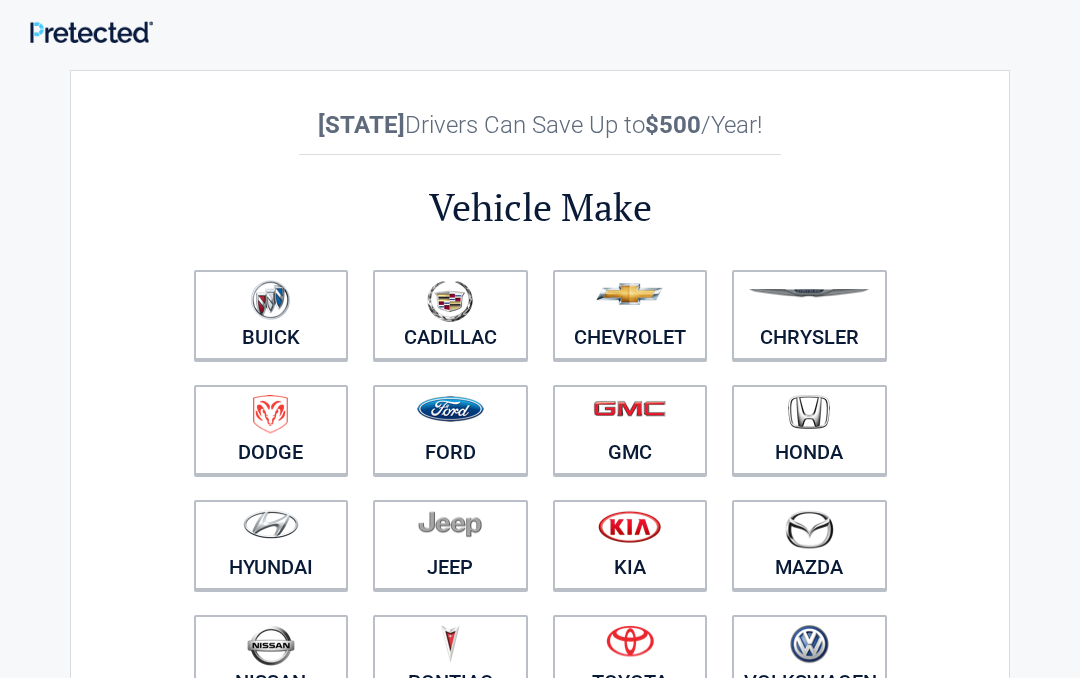 click at bounding box center [809, 412] 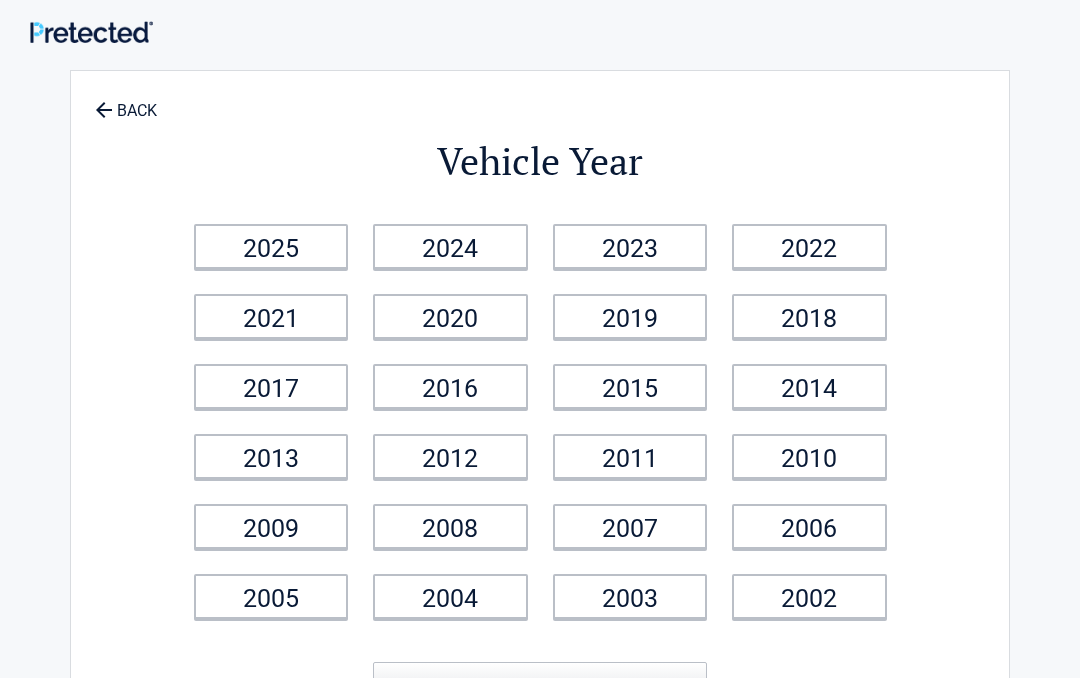 click on "2010" at bounding box center [809, 456] 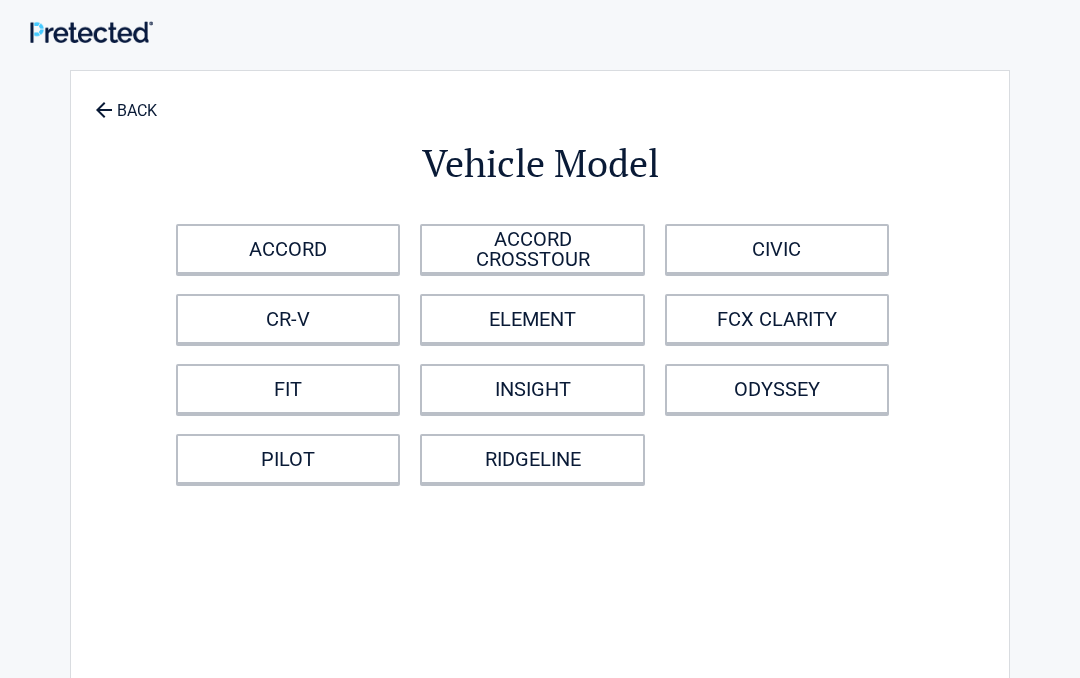 click on "ACCORD" at bounding box center [288, 249] 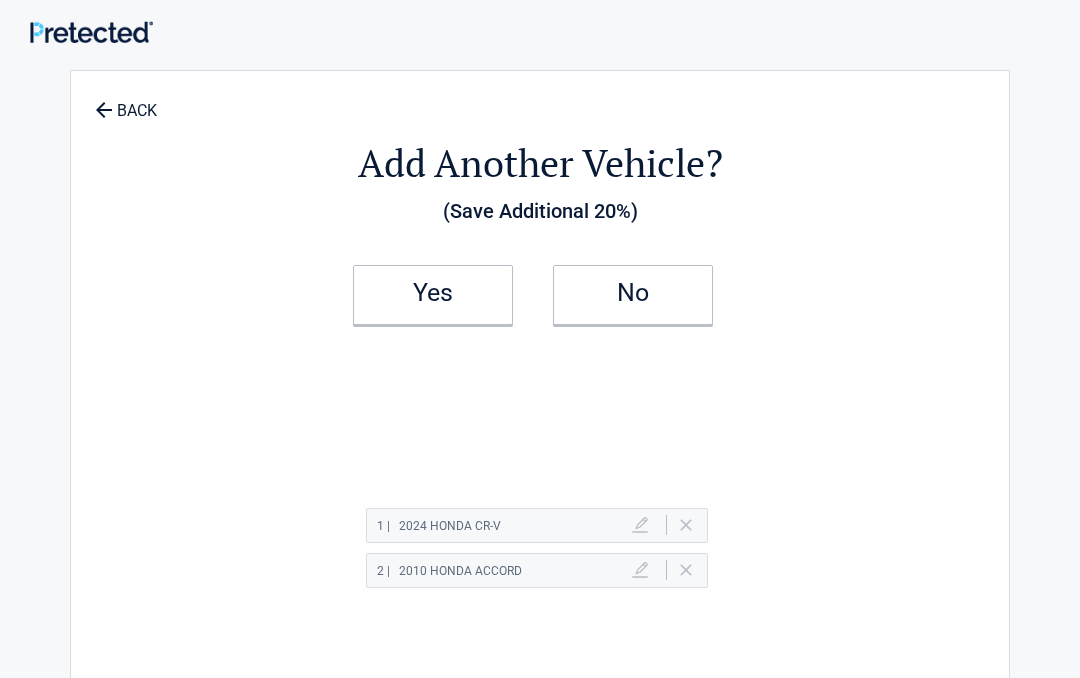 click on "No" at bounding box center [633, 295] 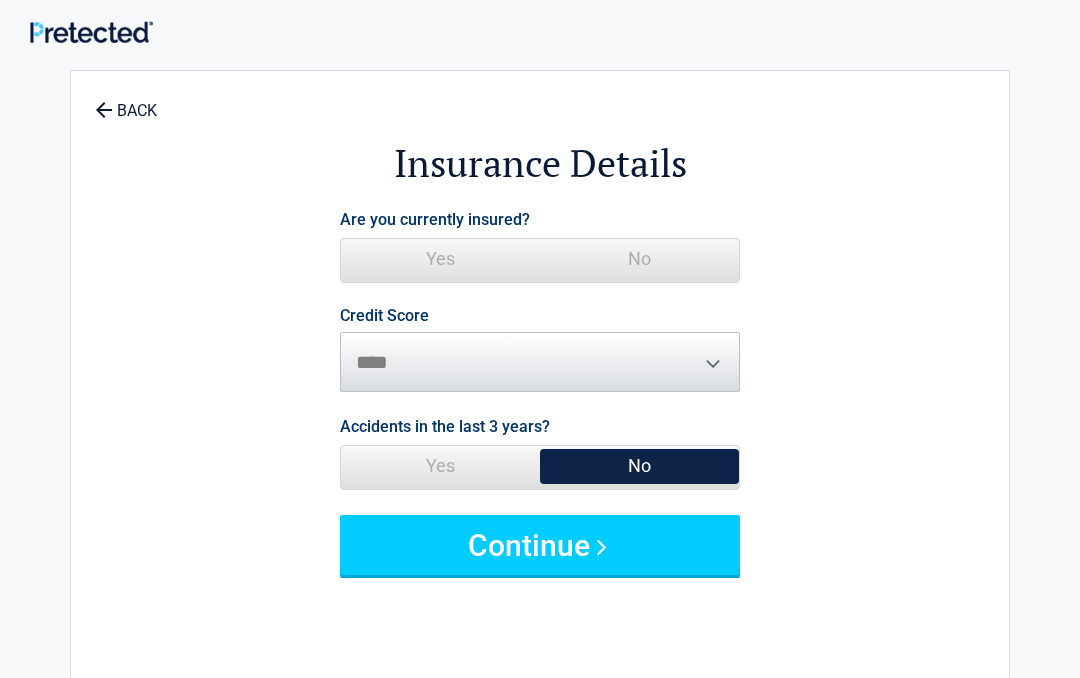 click on "Yes" at bounding box center [440, 259] 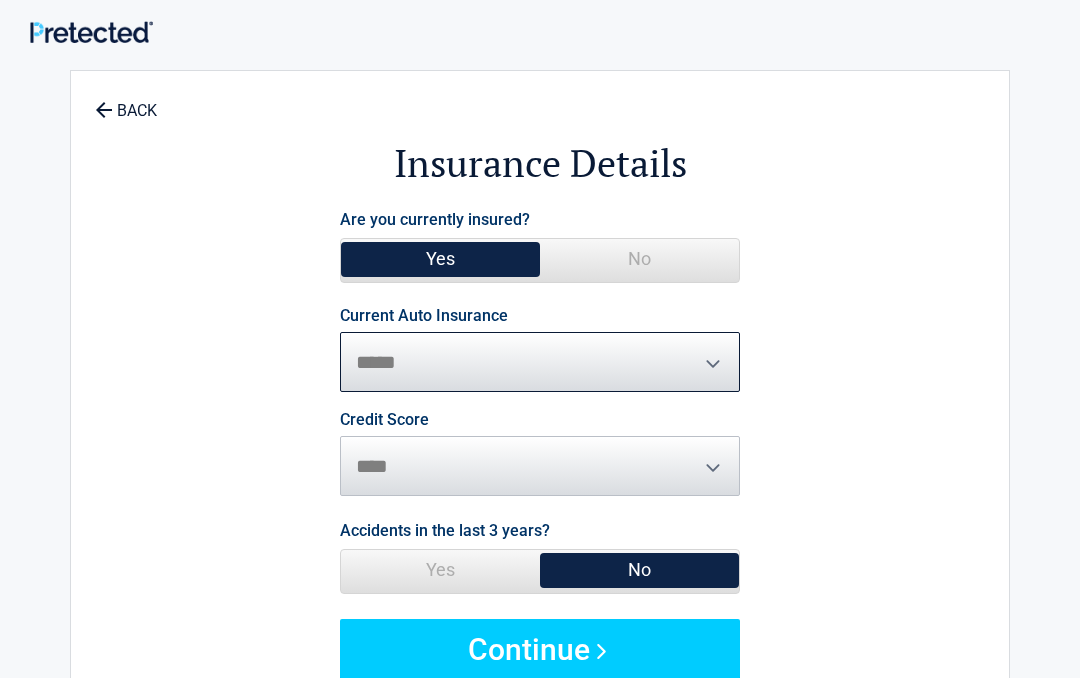 click on "**********" at bounding box center (540, 362) 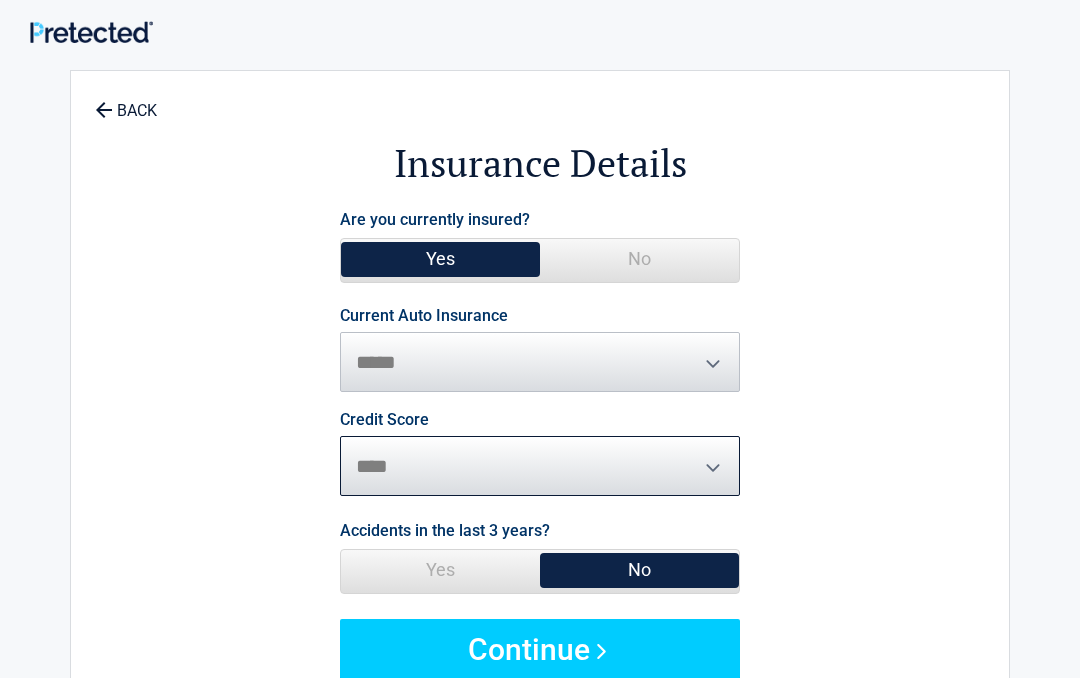 click on "*********
****
*******
****" at bounding box center (540, 466) 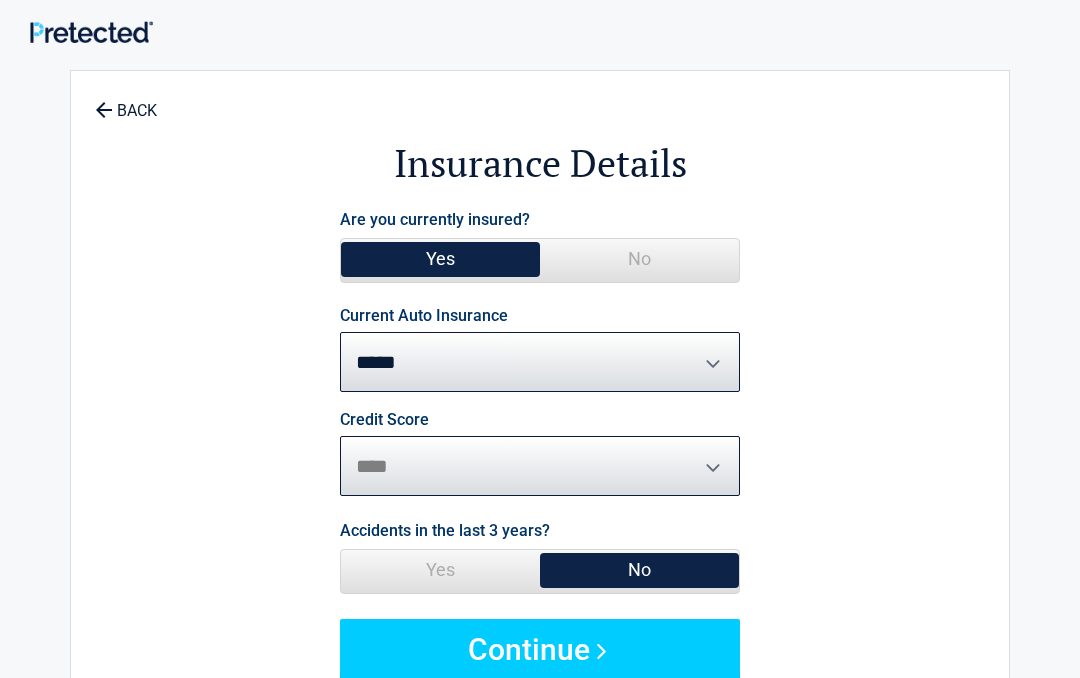 select on "*********" 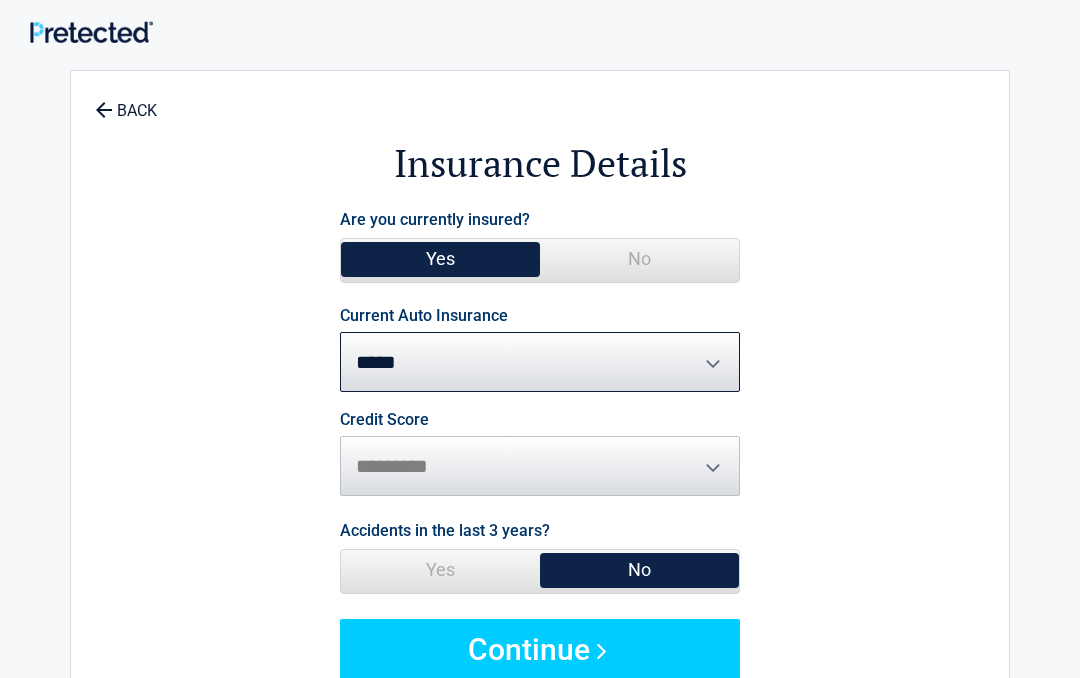 click on "Continue" at bounding box center (540, 649) 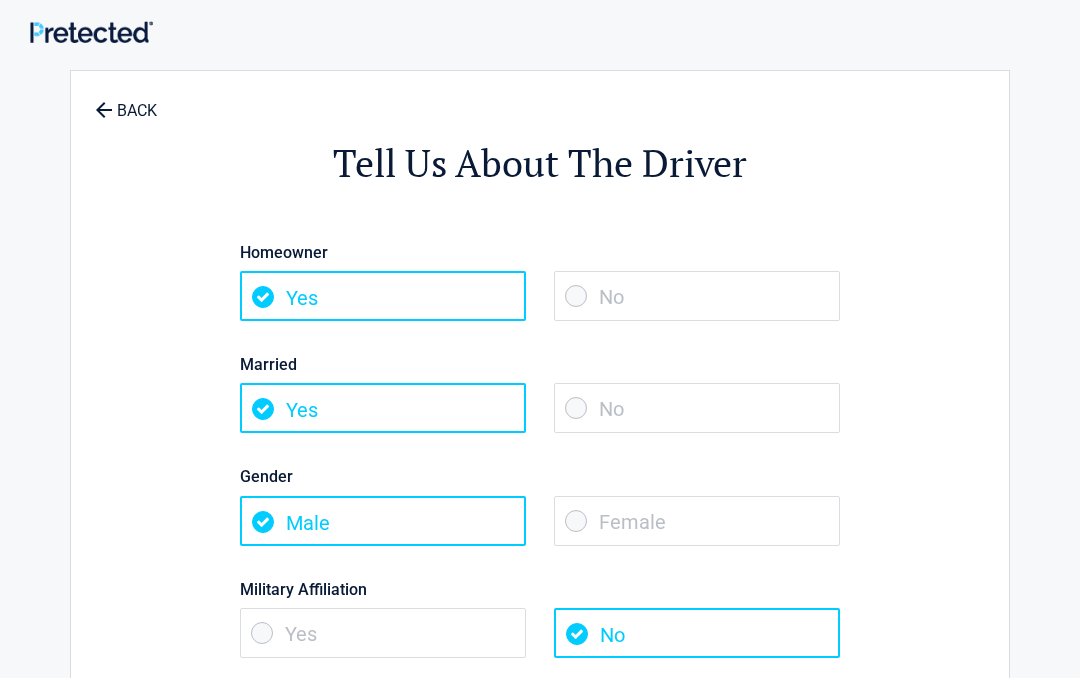 click on "Yes" at bounding box center [383, 296] 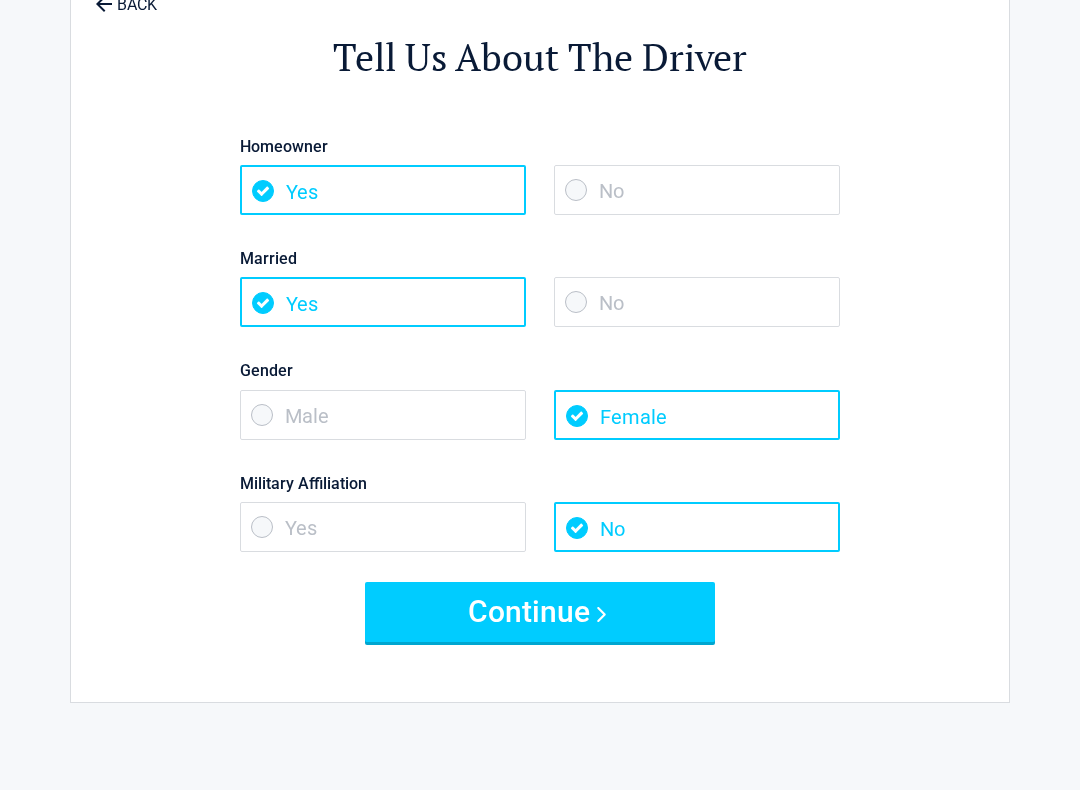scroll, scrollTop: 106, scrollLeft: 0, axis: vertical 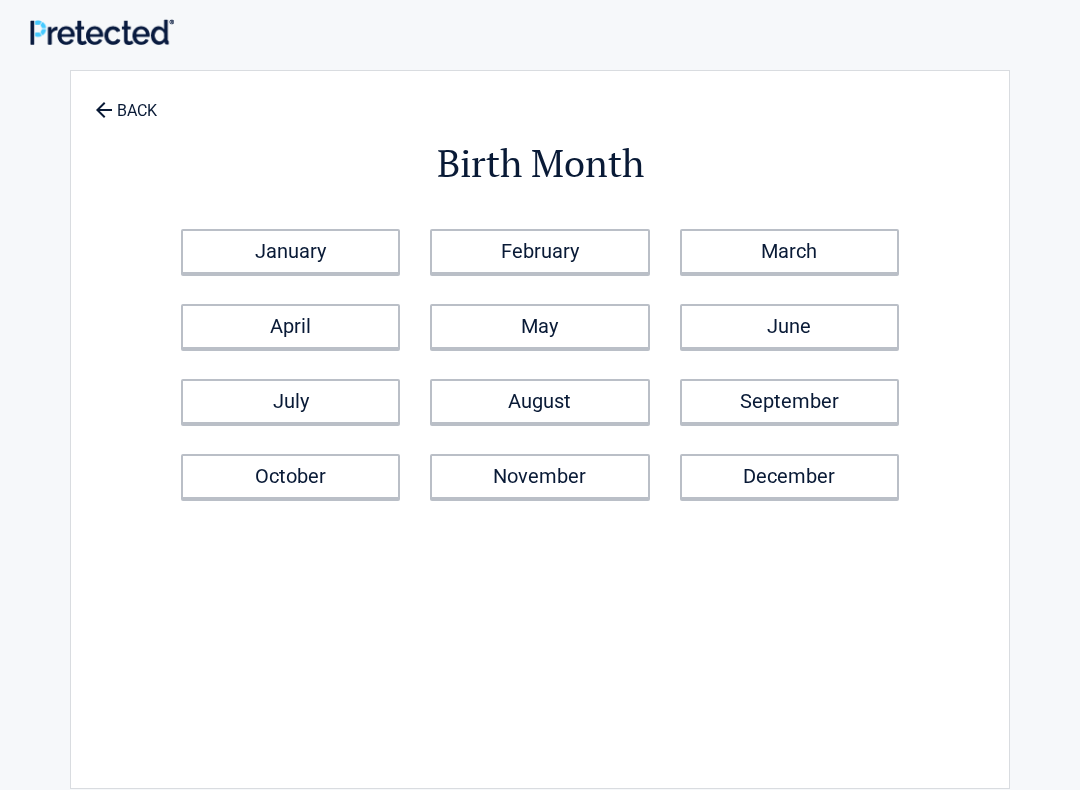 click on "August" at bounding box center [539, 401] 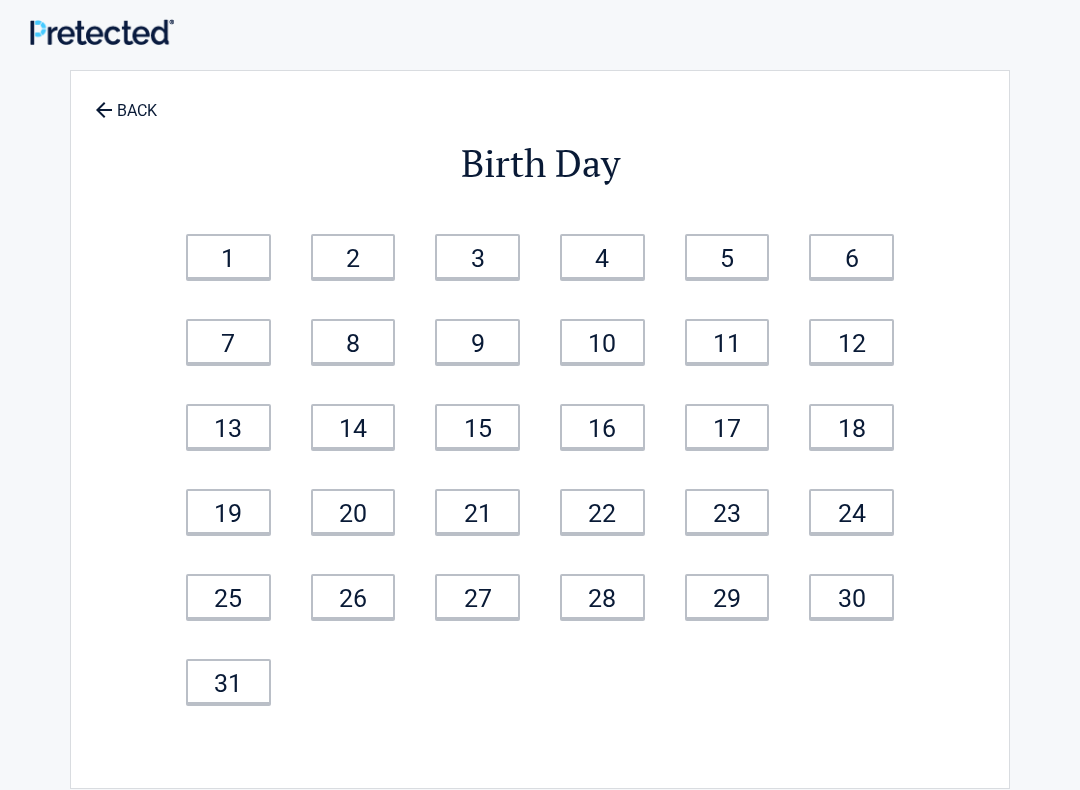 click on "29" at bounding box center (727, 596) 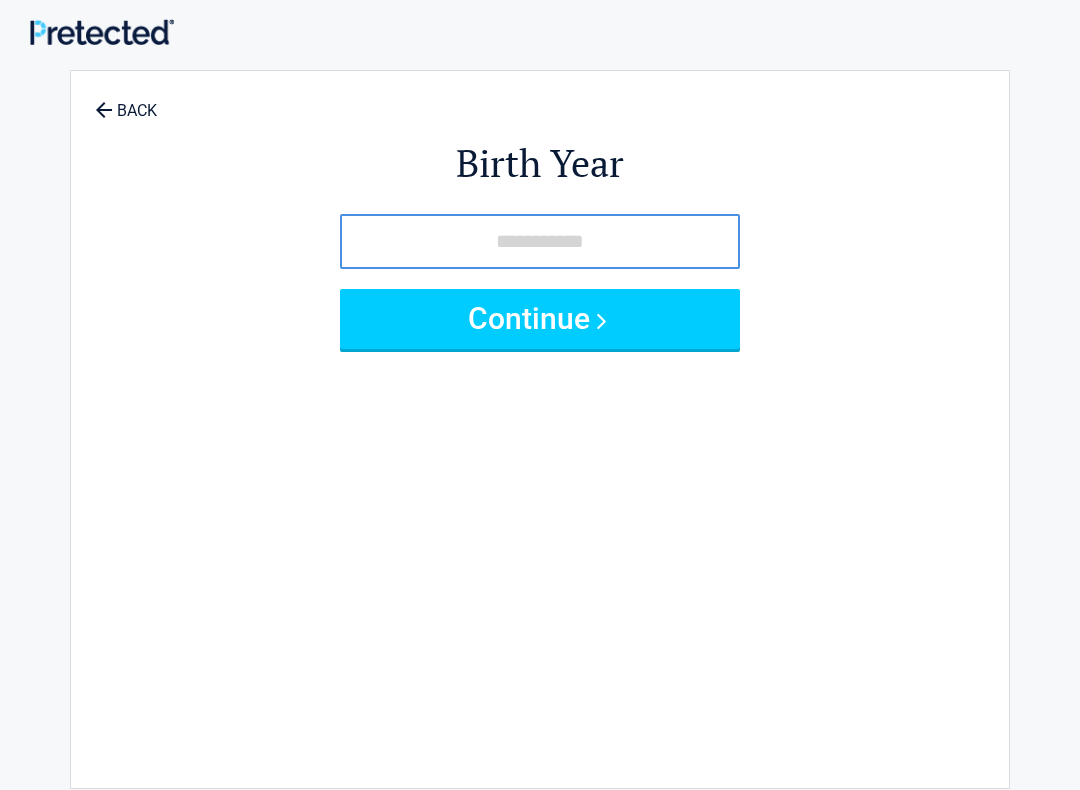 click at bounding box center (540, 241) 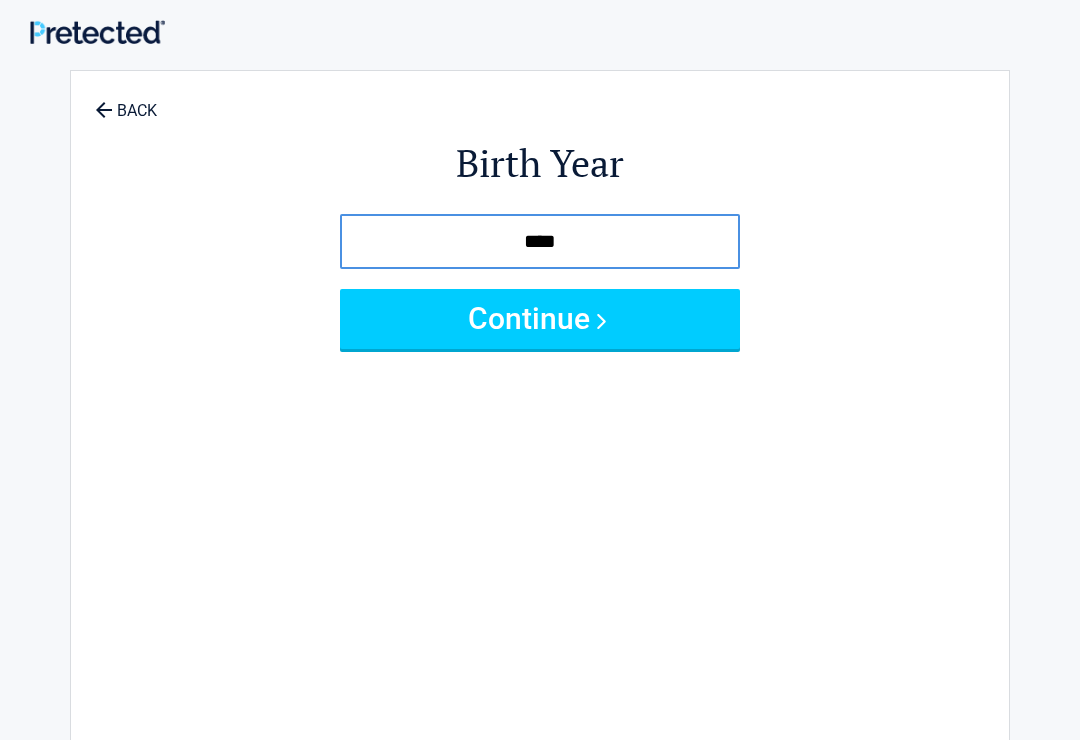 type on "****" 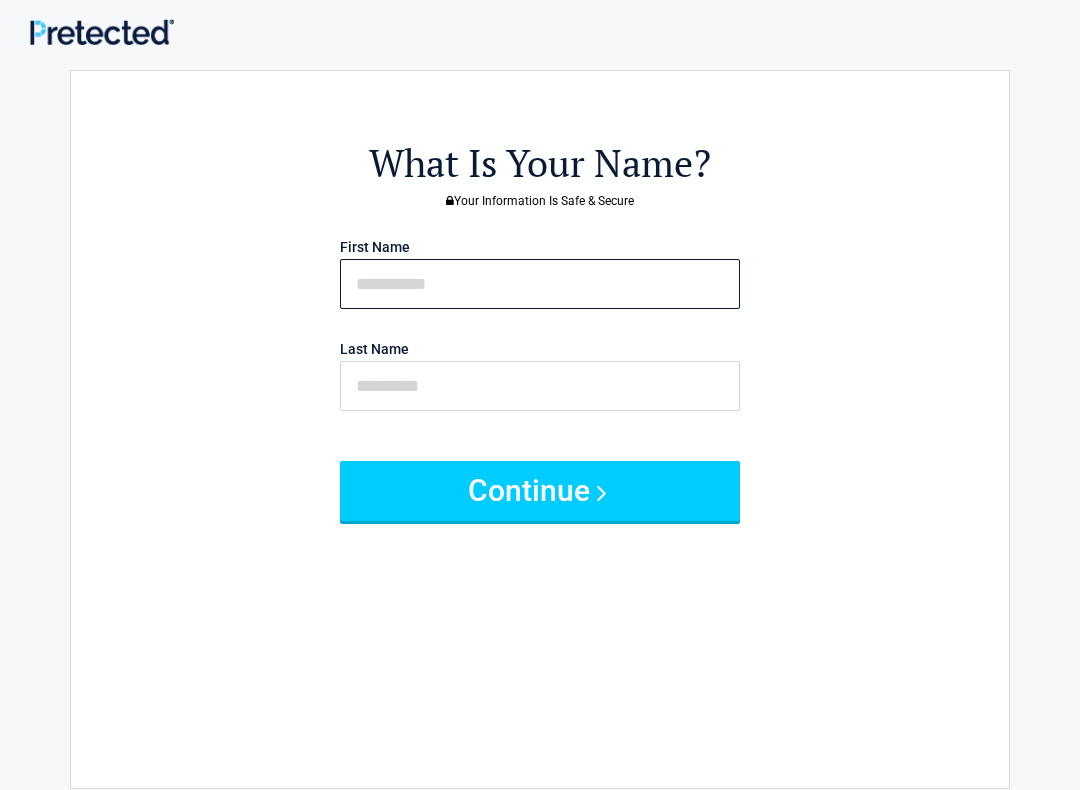 click at bounding box center [540, 284] 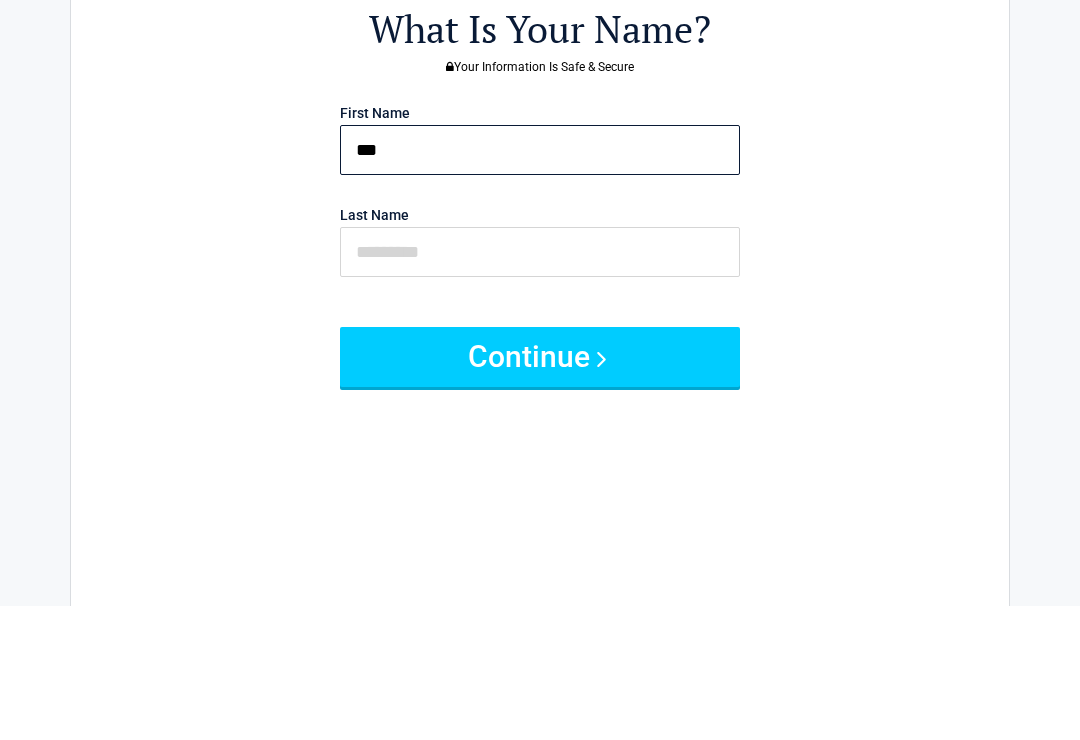 type on "***" 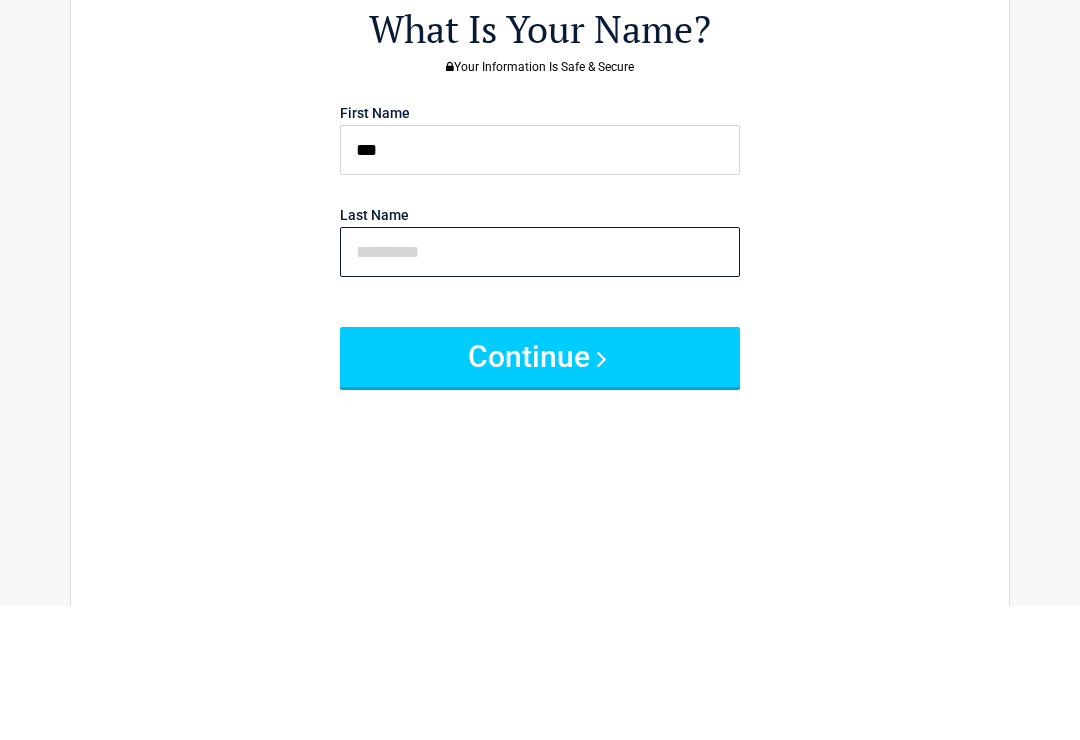click at bounding box center (540, 386) 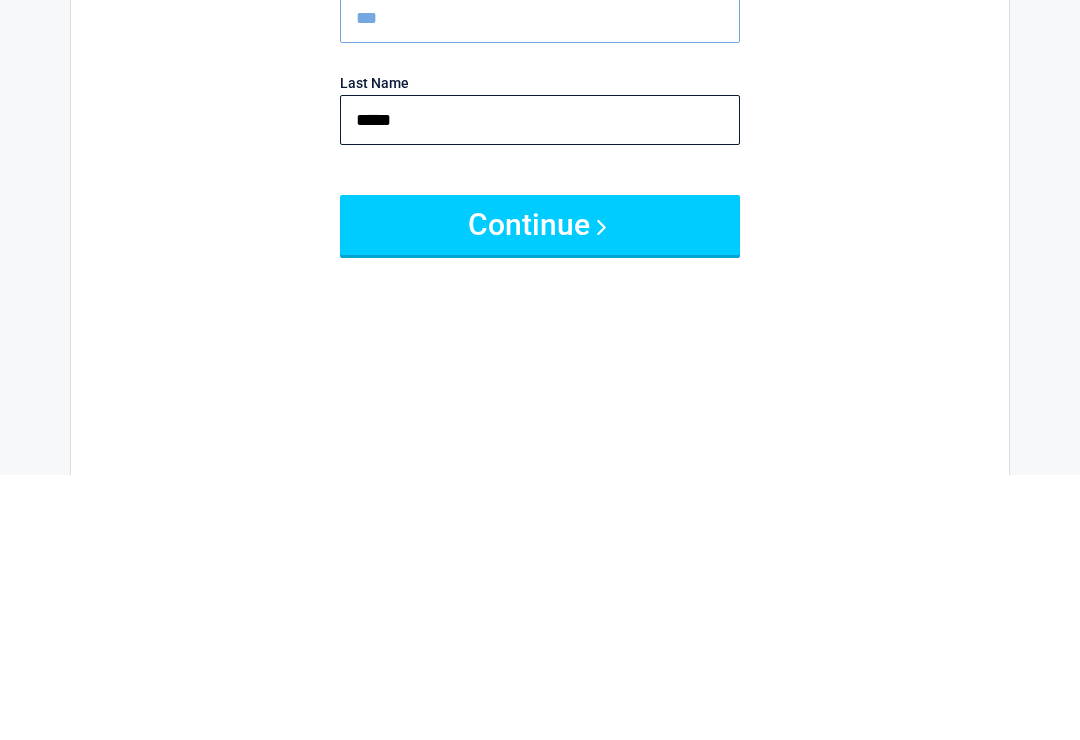 type on "*****" 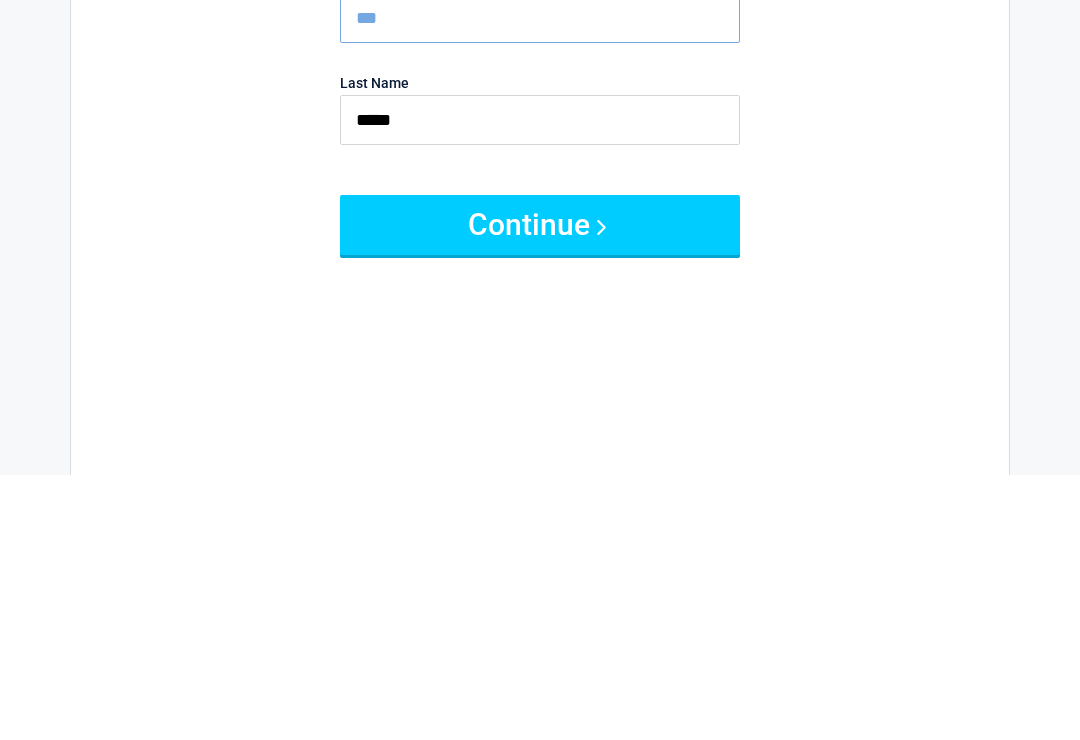 click on "Continue" at bounding box center [540, 491] 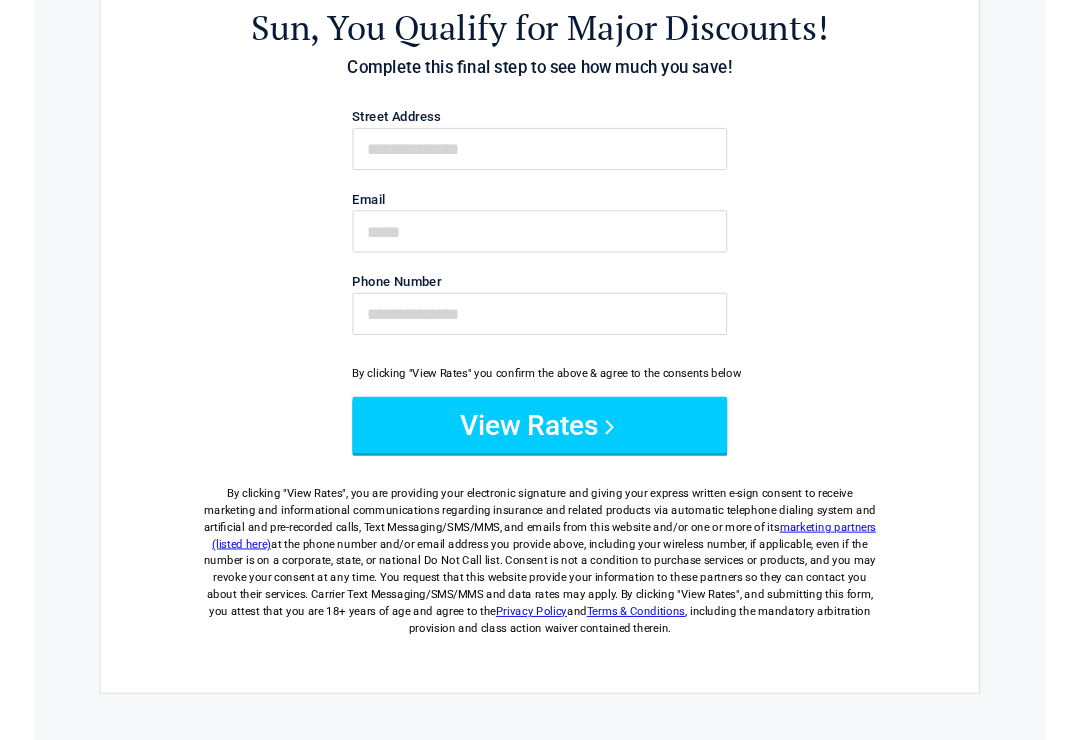 scroll, scrollTop: 0, scrollLeft: 0, axis: both 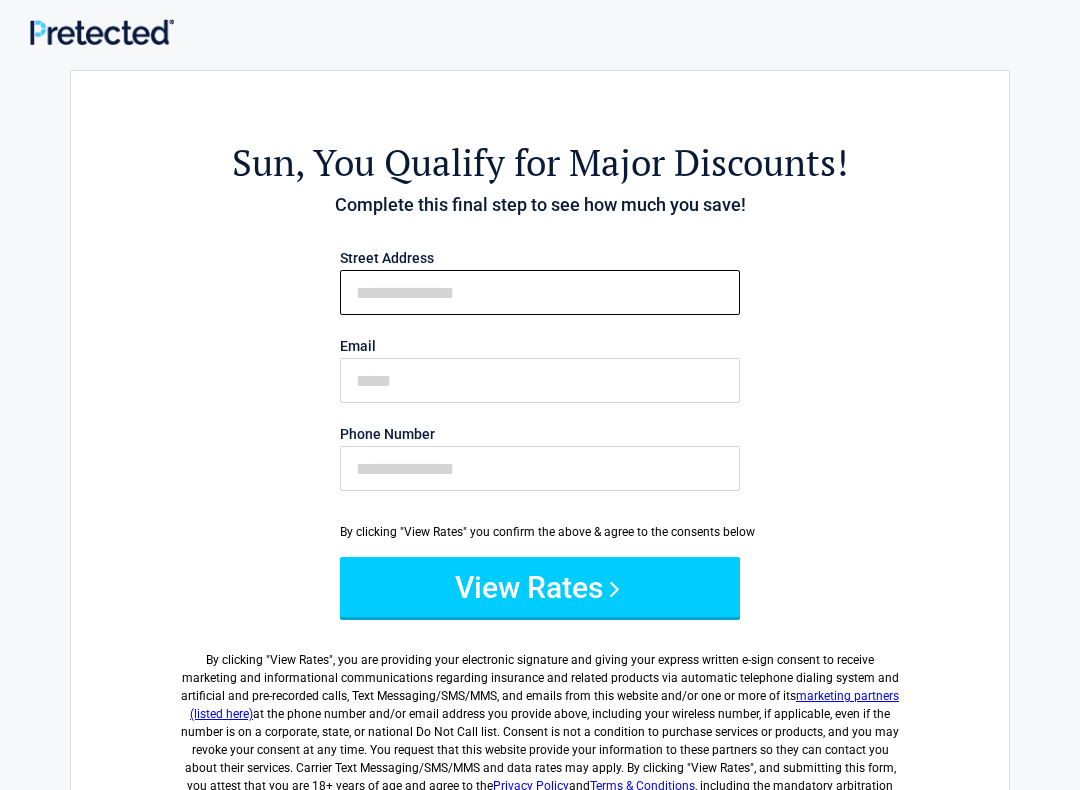 click on "First Name" at bounding box center [540, 292] 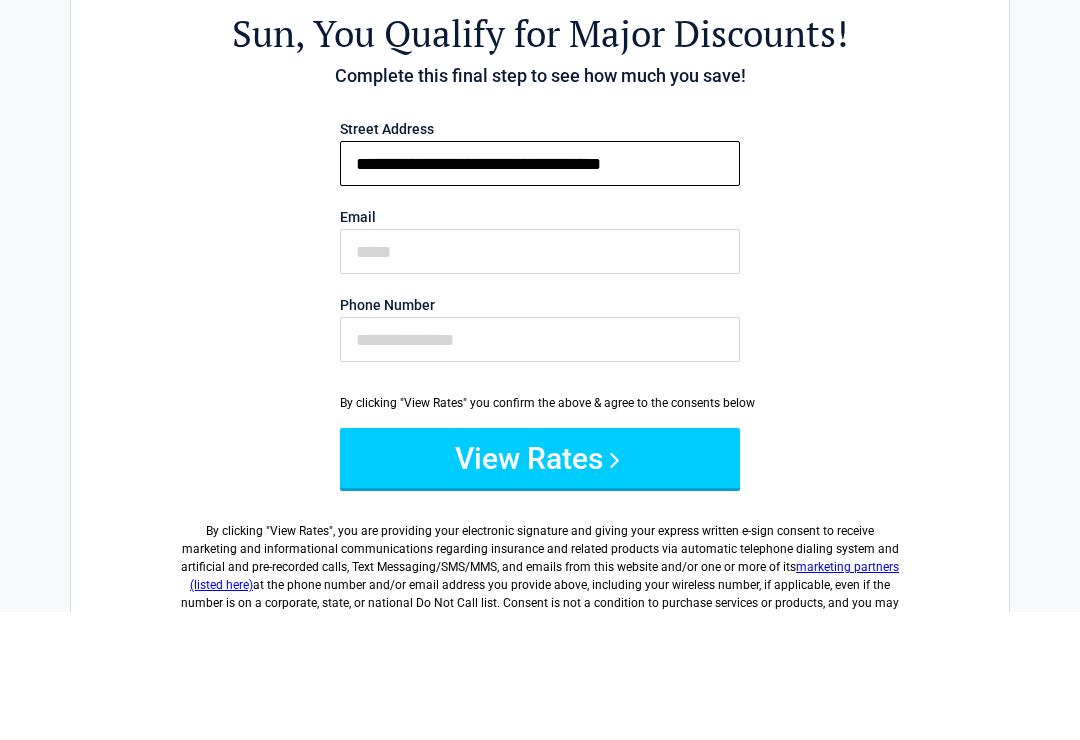 type on "**********" 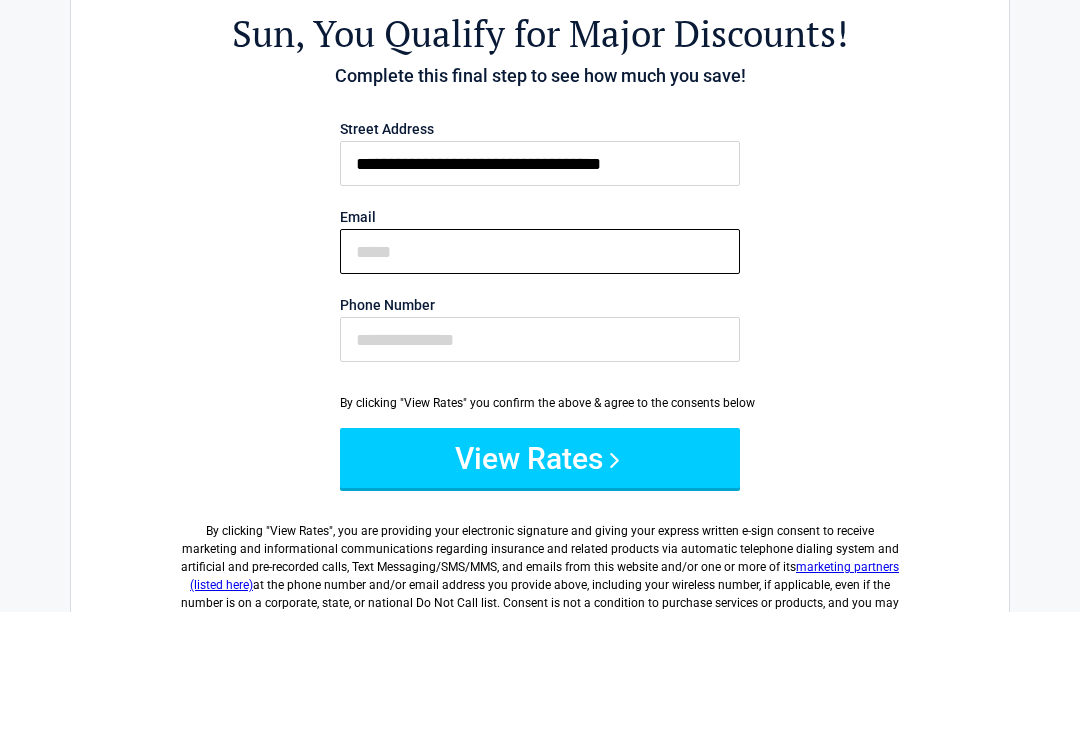 click on "Email" at bounding box center (540, 380) 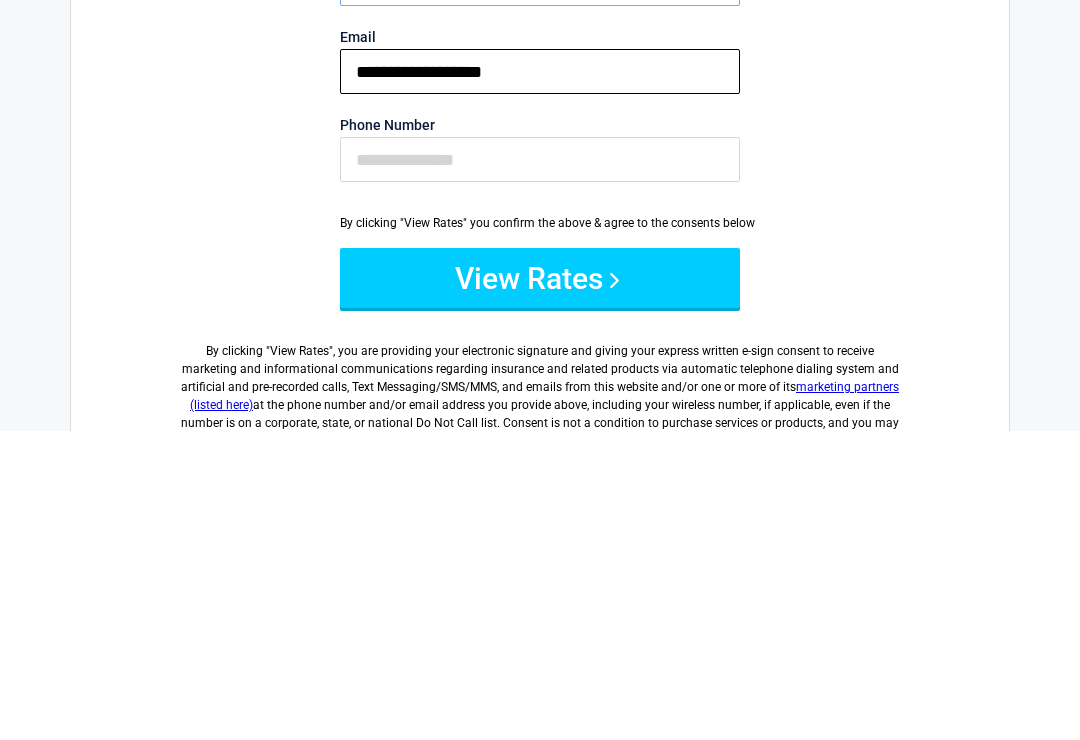 type on "**********" 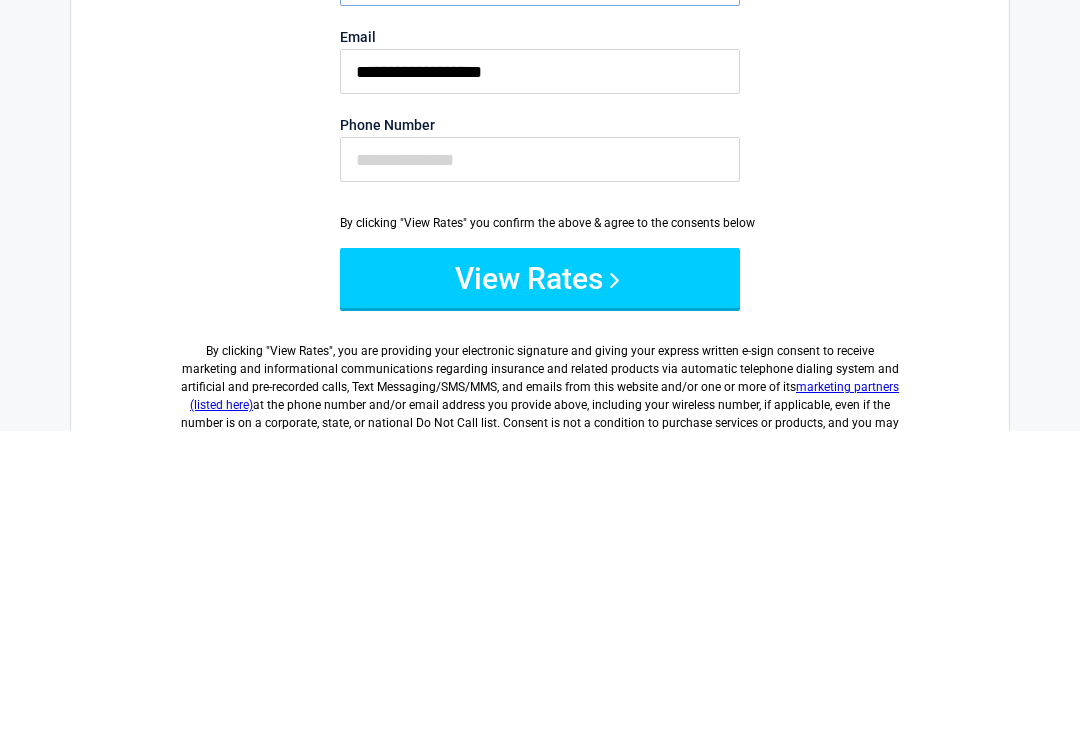 click on "View Rates" at bounding box center [540, 587] 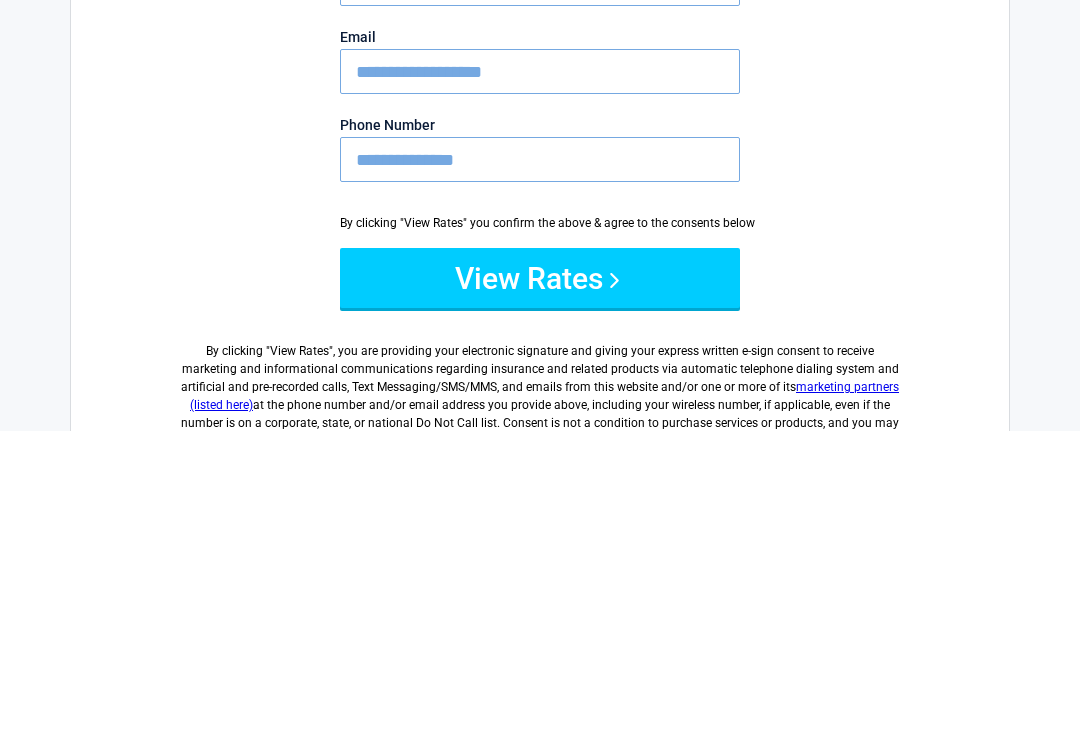 type on "**********" 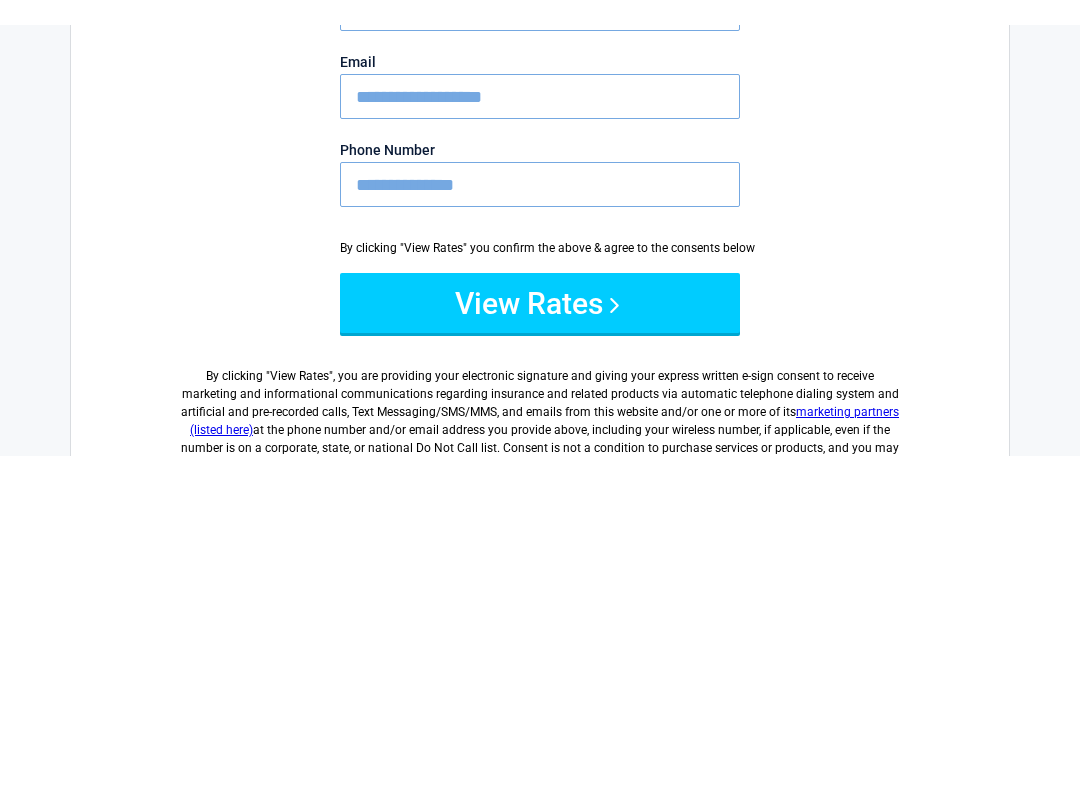 scroll, scrollTop: 309, scrollLeft: 0, axis: vertical 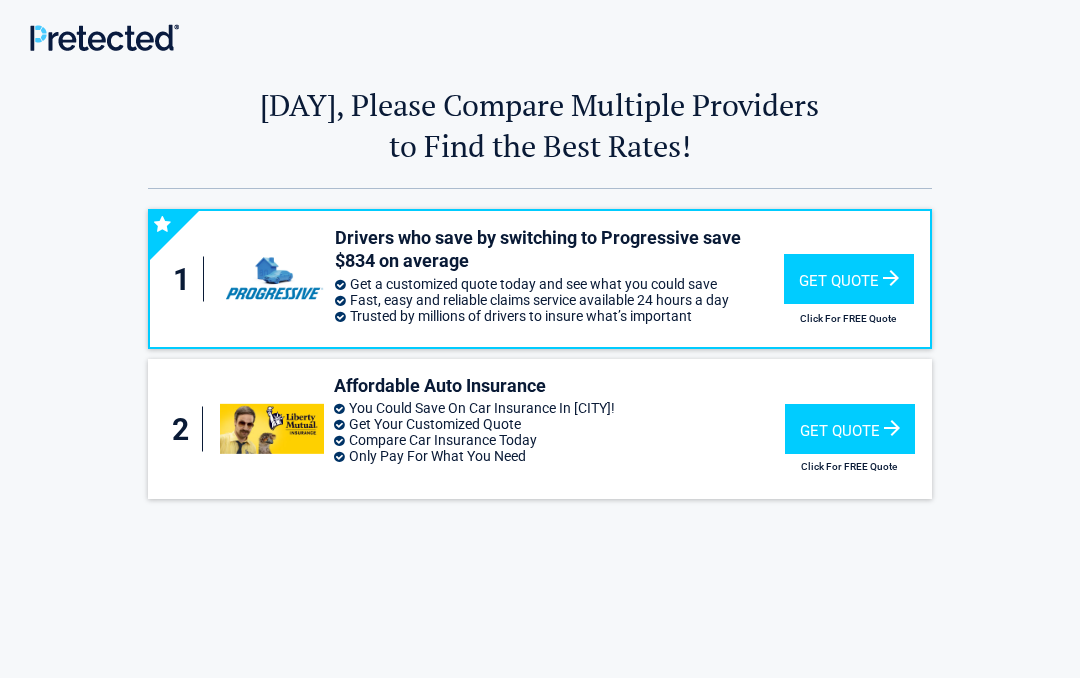 click on "Get Quote" at bounding box center (849, 279) 